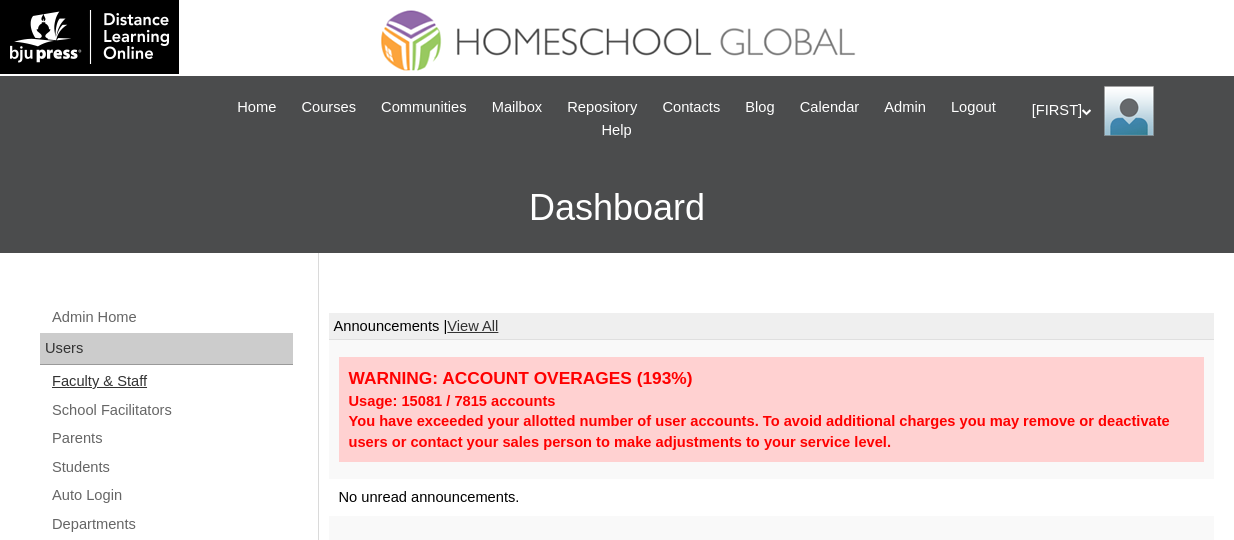 scroll, scrollTop: 0, scrollLeft: 0, axis: both 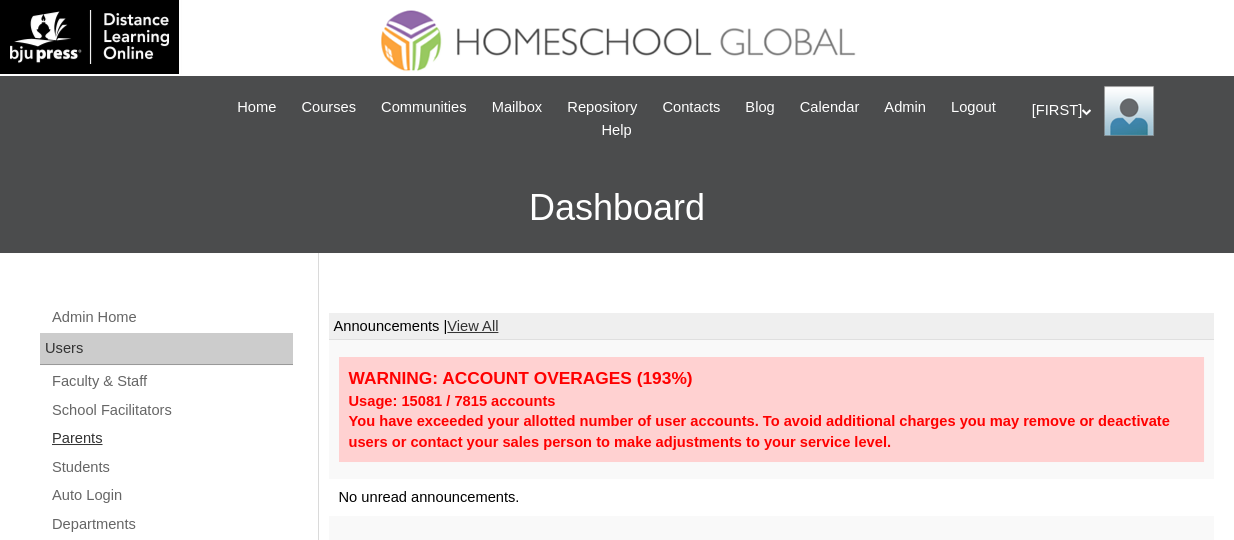 click on "Parents" at bounding box center (171, 438) 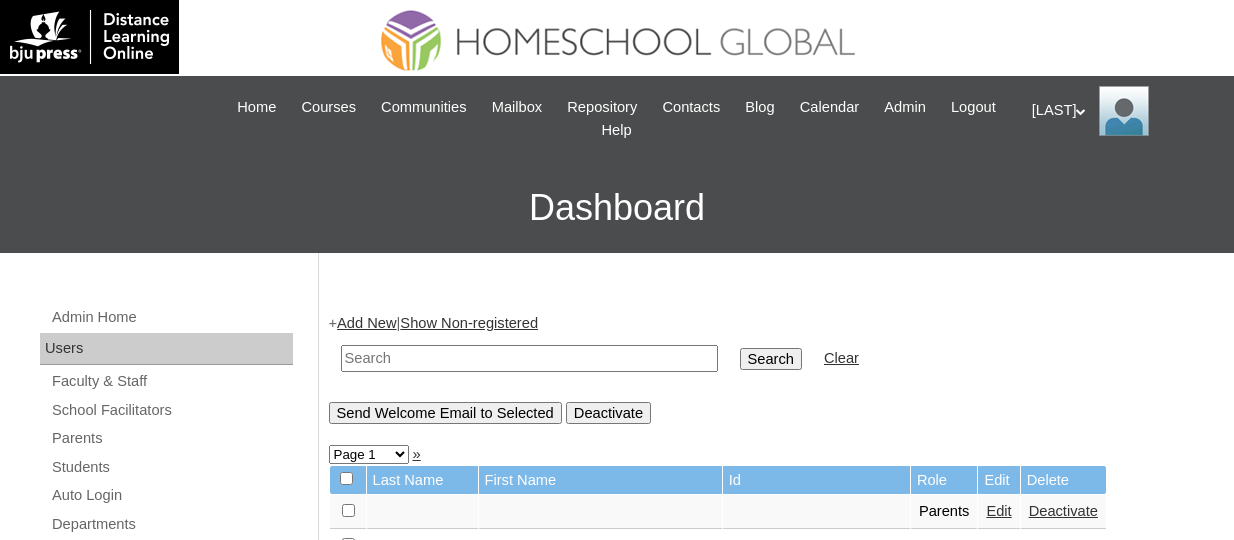 scroll, scrollTop: 0, scrollLeft: 0, axis: both 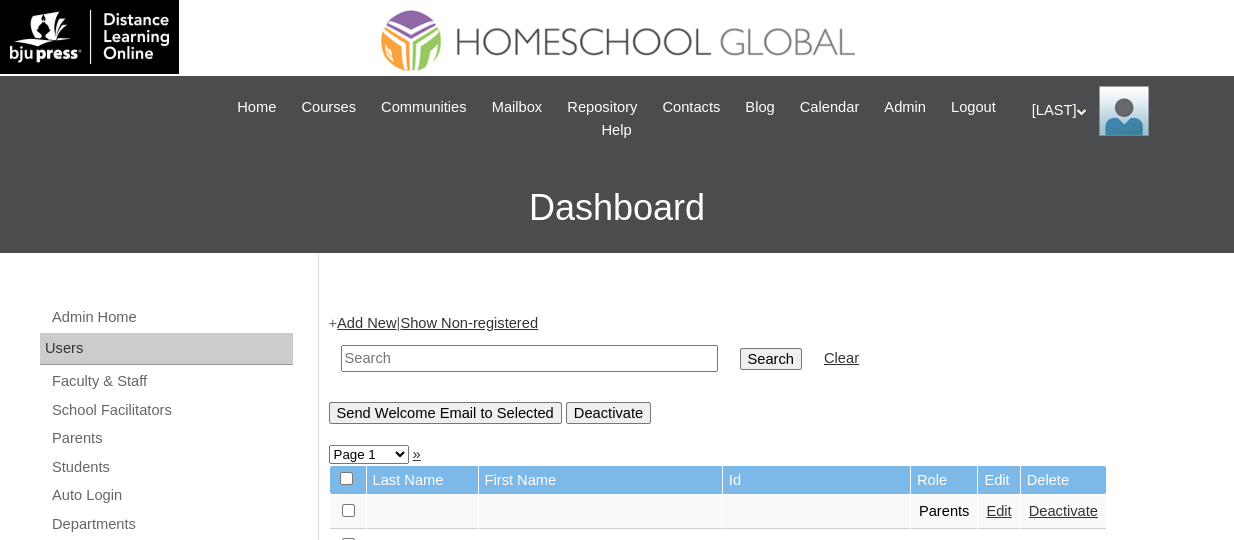 click at bounding box center [529, 358] 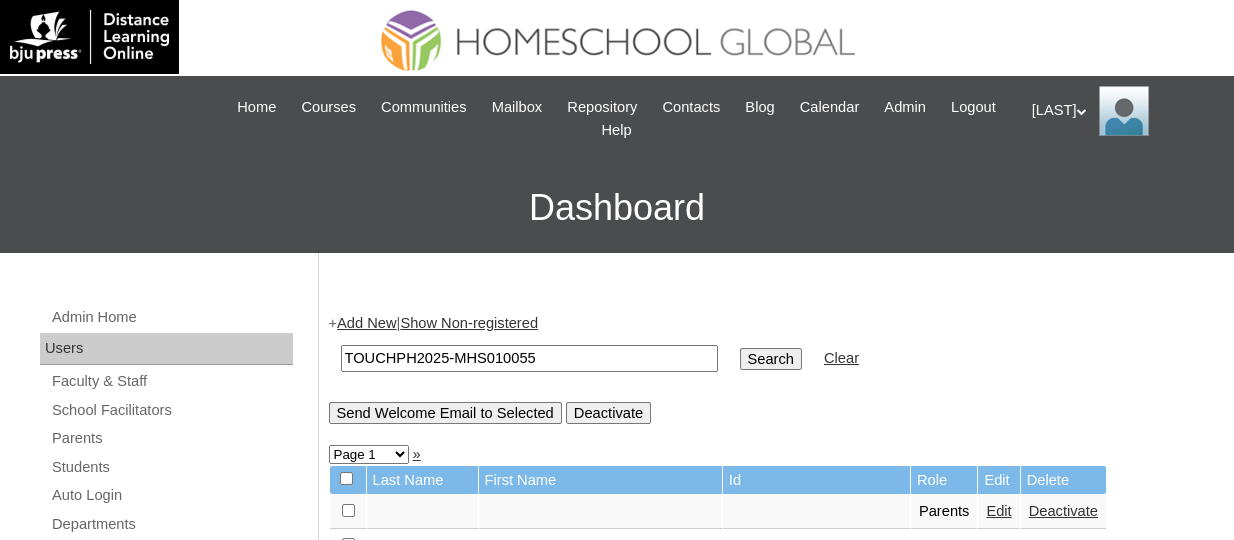 type on "TOUCHPH2025-MHS010055" 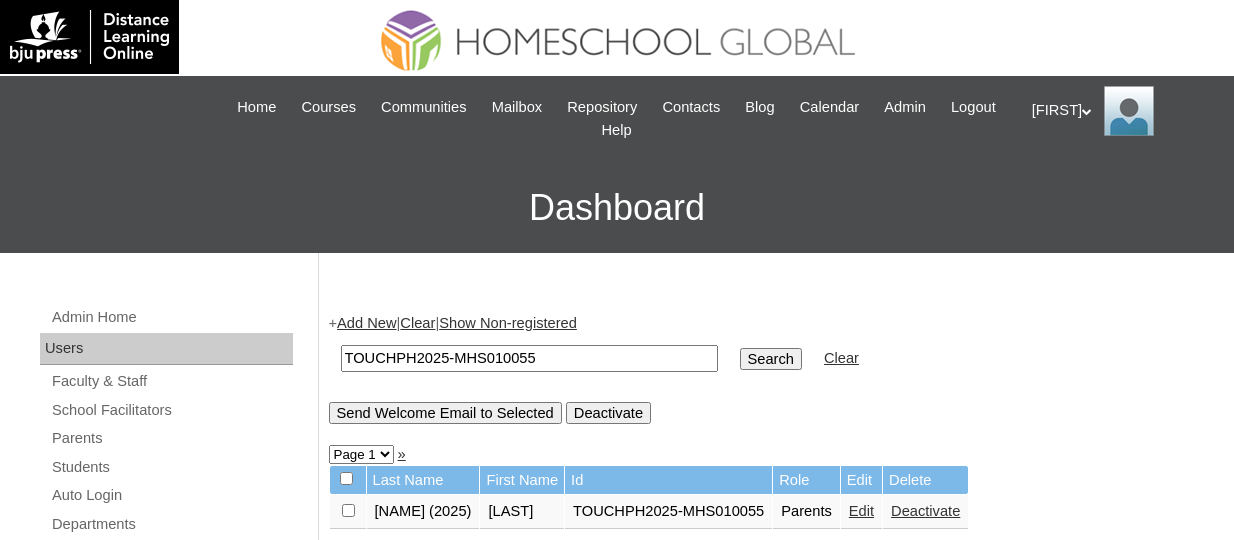 scroll, scrollTop: 0, scrollLeft: 0, axis: both 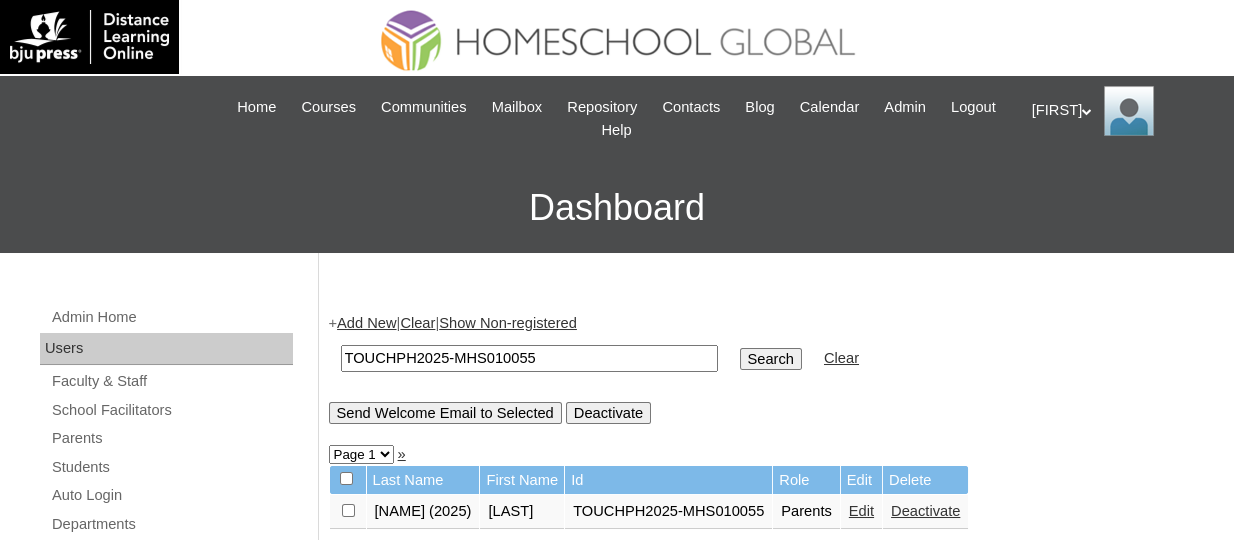 click on "Edit" at bounding box center [861, 511] 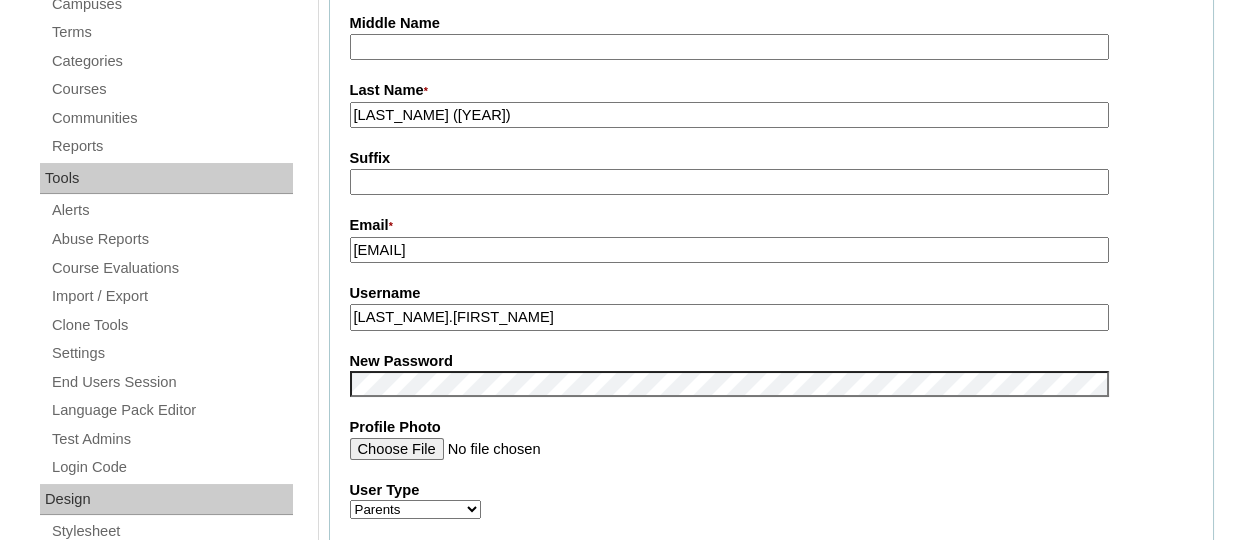 scroll, scrollTop: 585, scrollLeft: 0, axis: vertical 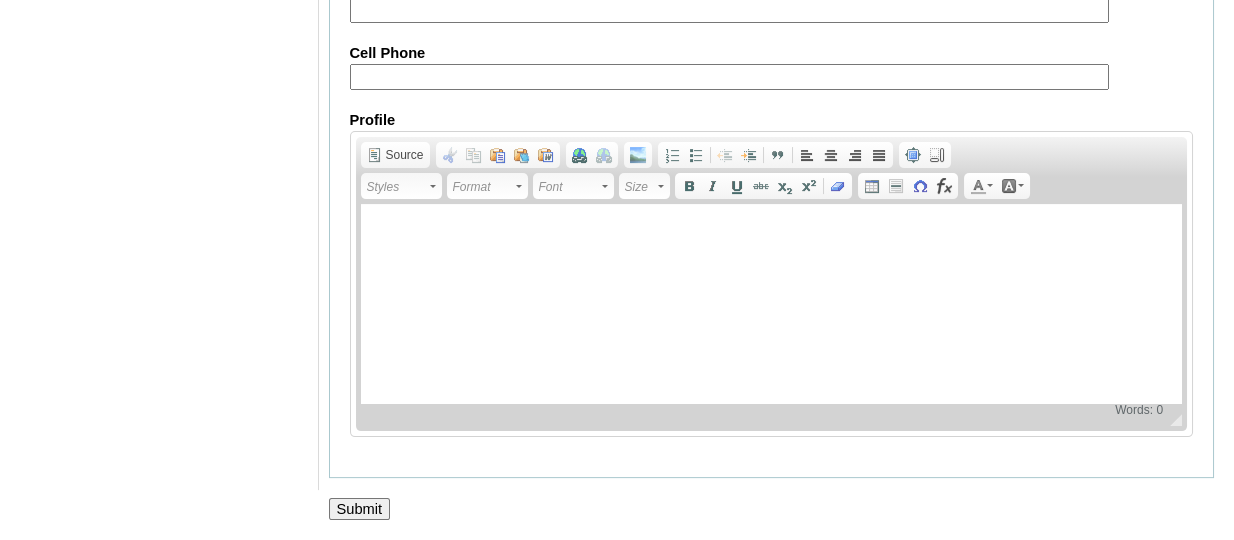 click on "Submit" at bounding box center (360, 509) 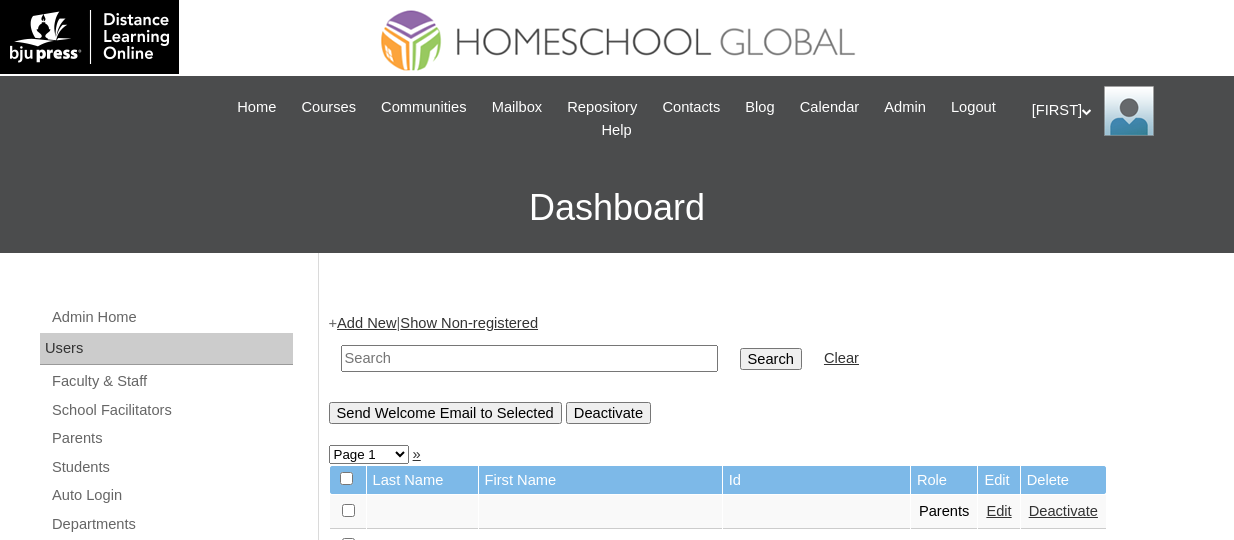 scroll, scrollTop: 0, scrollLeft: 0, axis: both 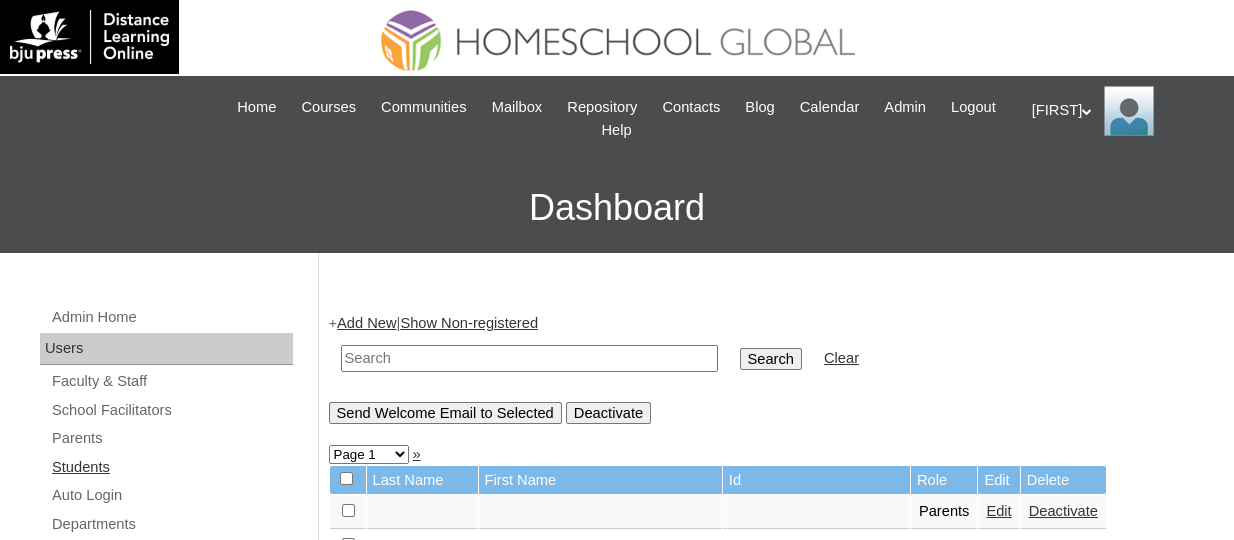 click on "Students" at bounding box center [171, 467] 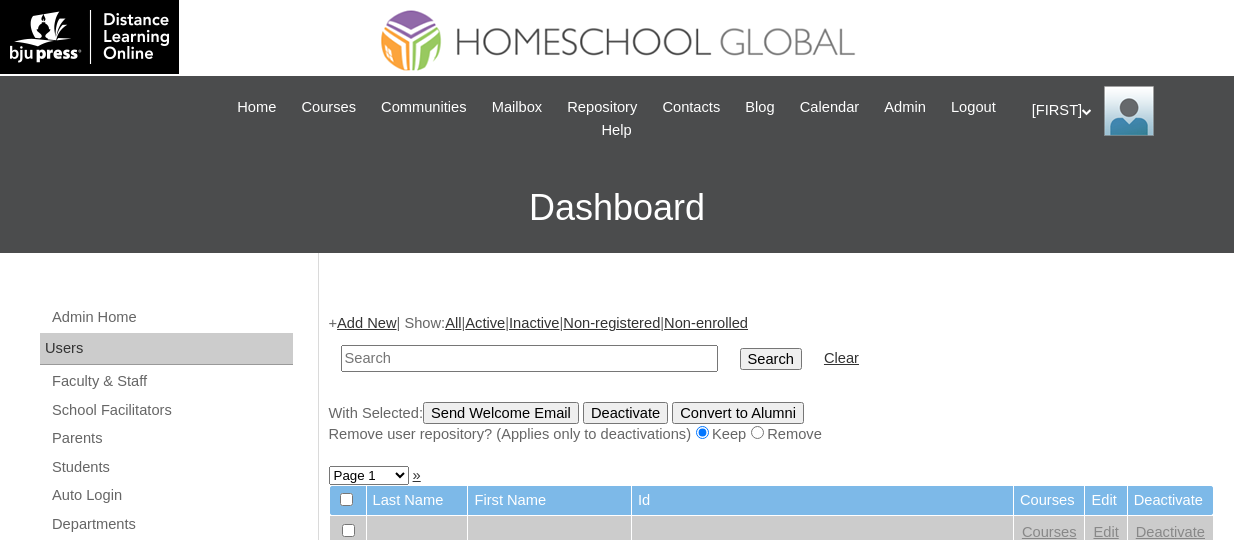 scroll, scrollTop: 0, scrollLeft: 0, axis: both 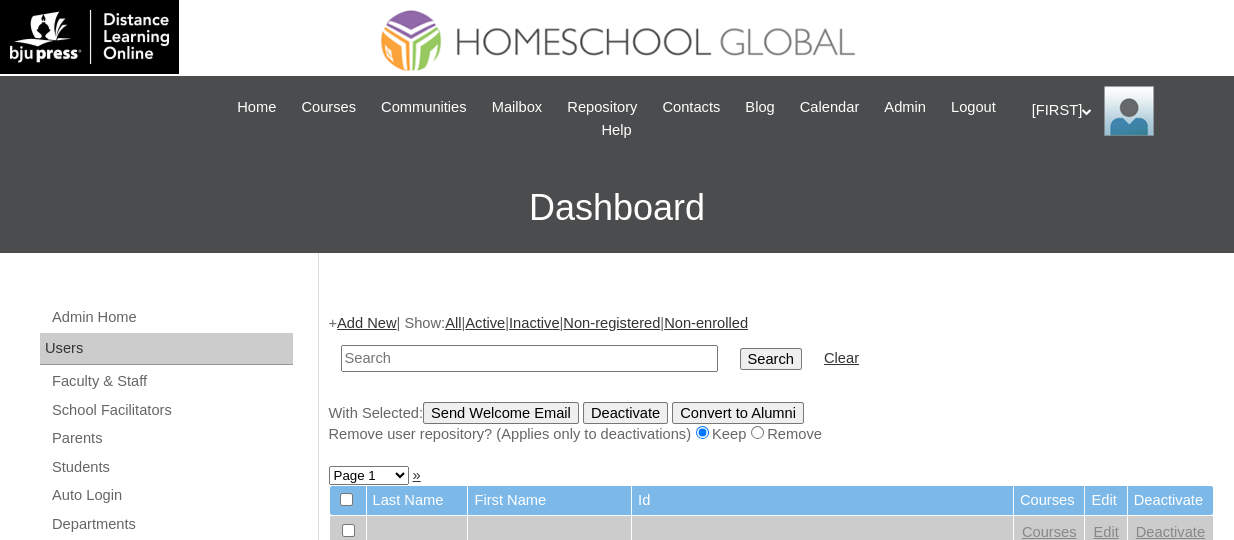 click at bounding box center [529, 358] 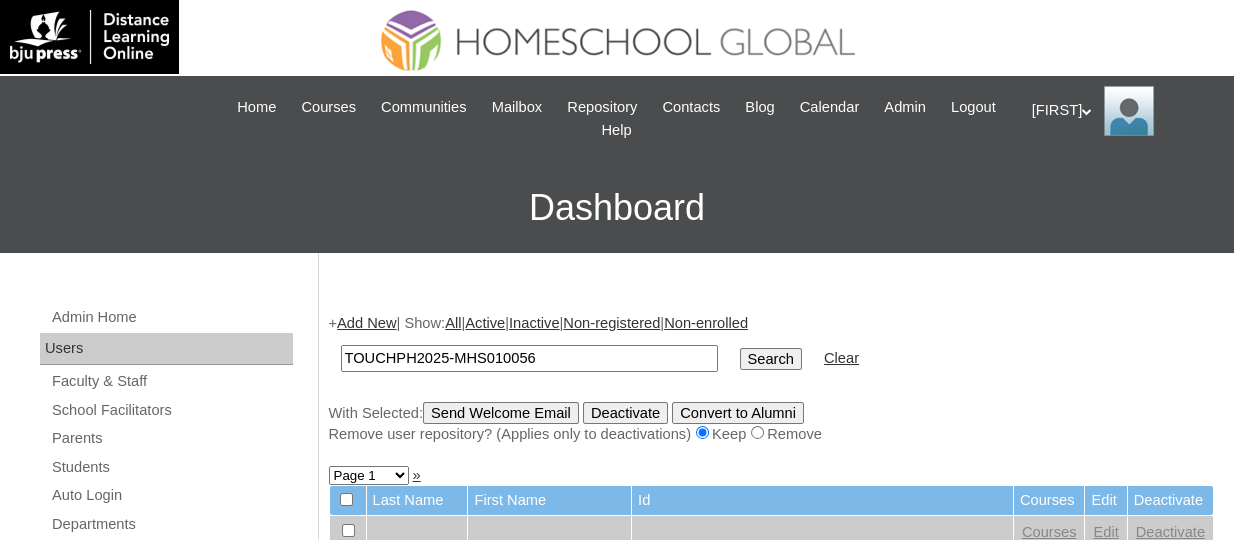 type on "TOUCHPH2025-MHS010056" 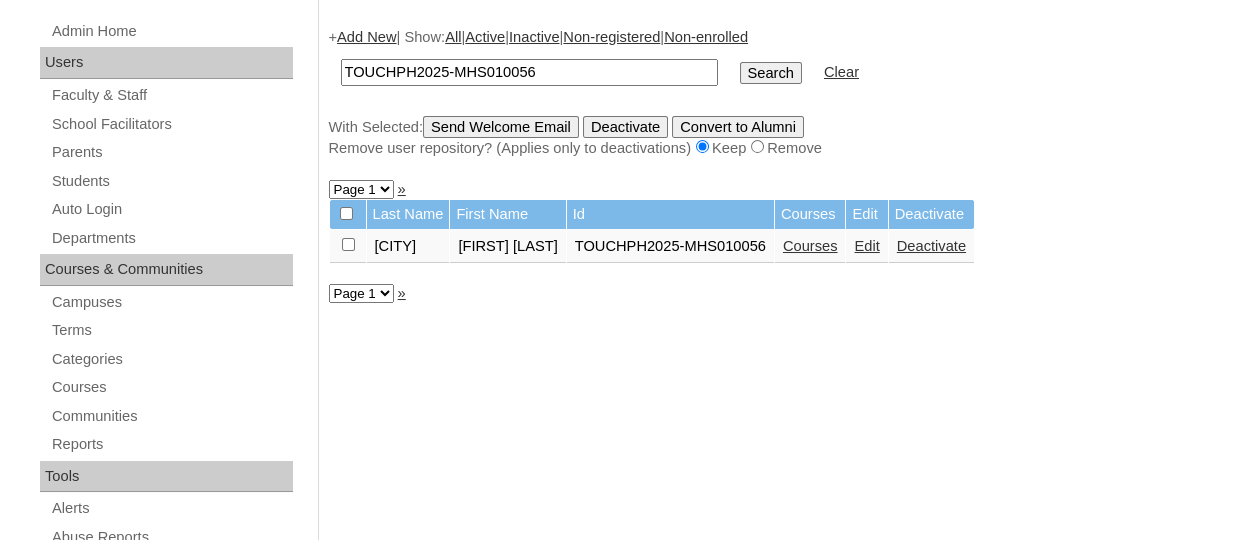 scroll, scrollTop: 287, scrollLeft: 0, axis: vertical 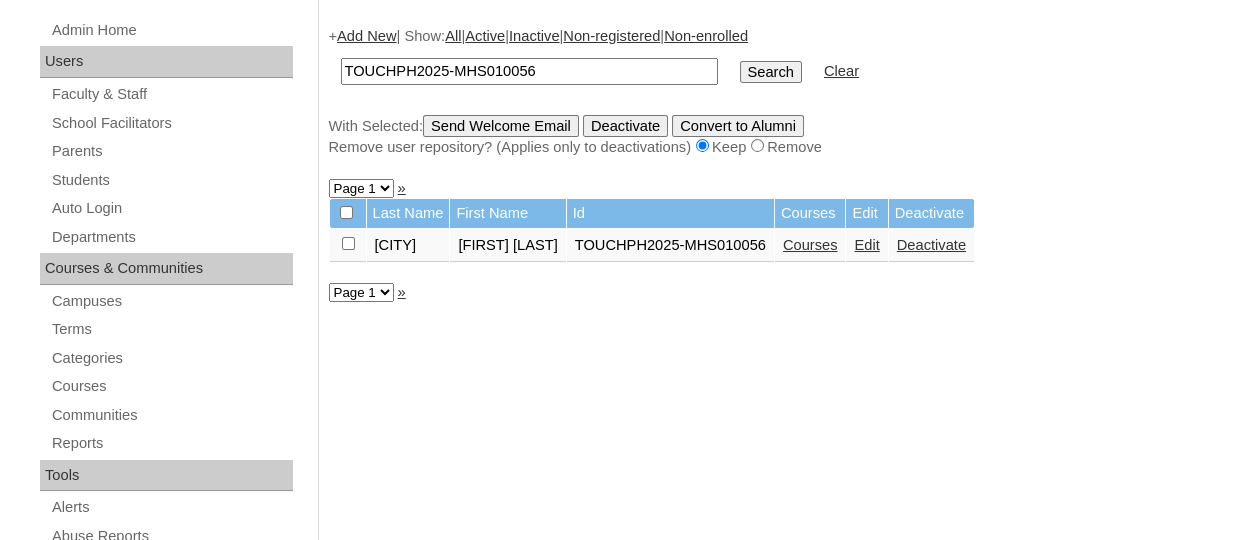 click on "Courses" at bounding box center [810, 245] 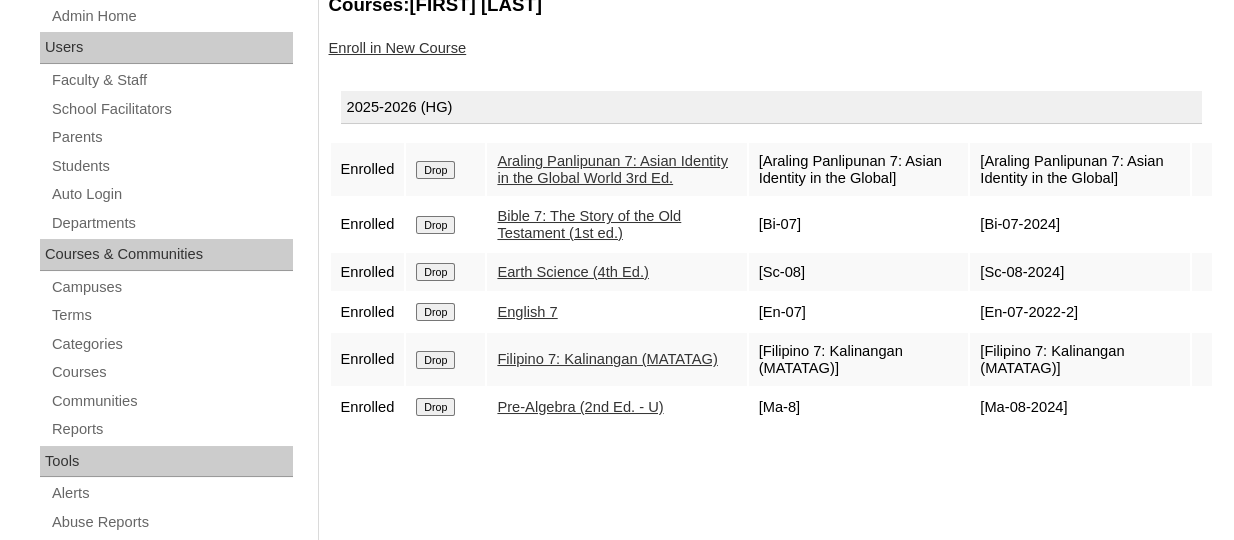 scroll, scrollTop: 312, scrollLeft: 0, axis: vertical 